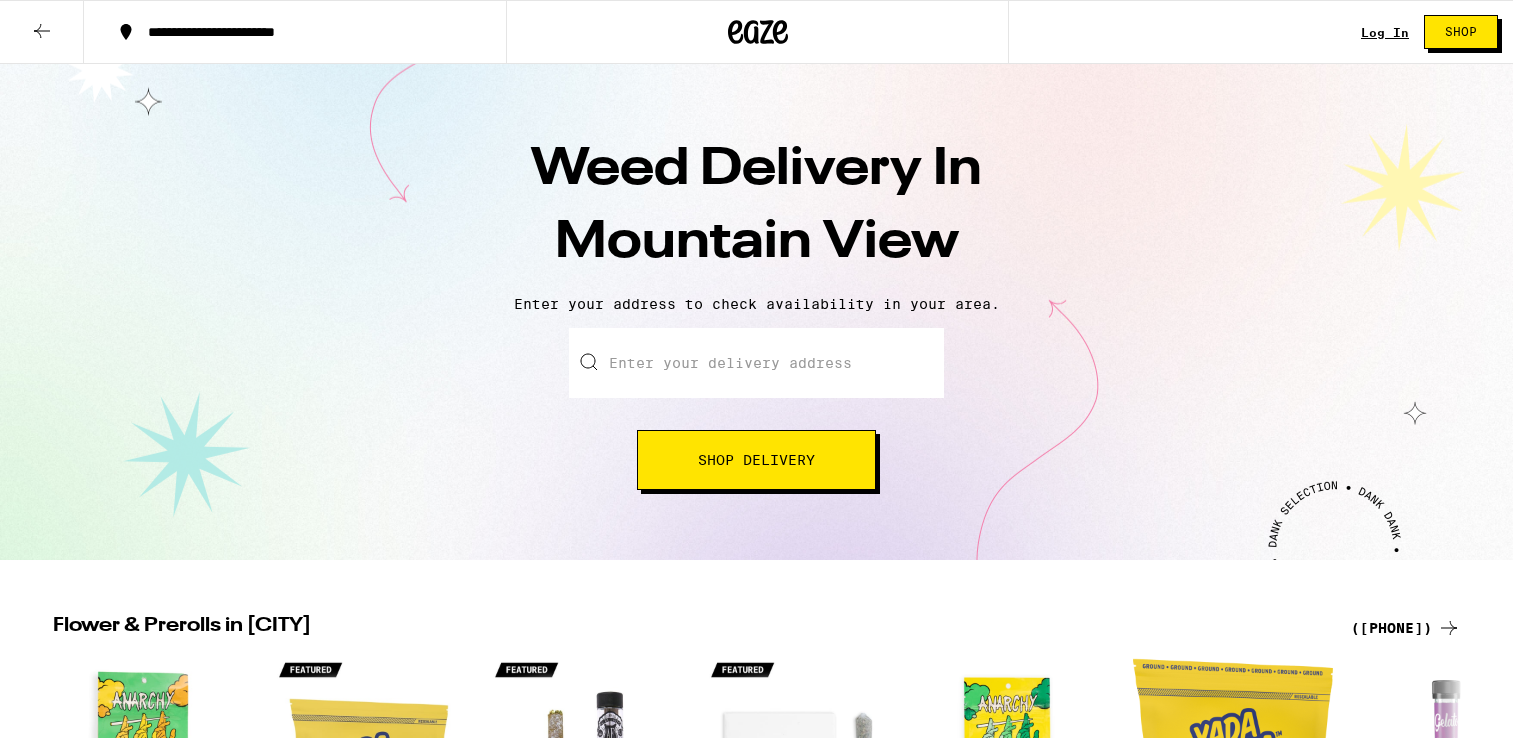scroll, scrollTop: 0, scrollLeft: 0, axis: both 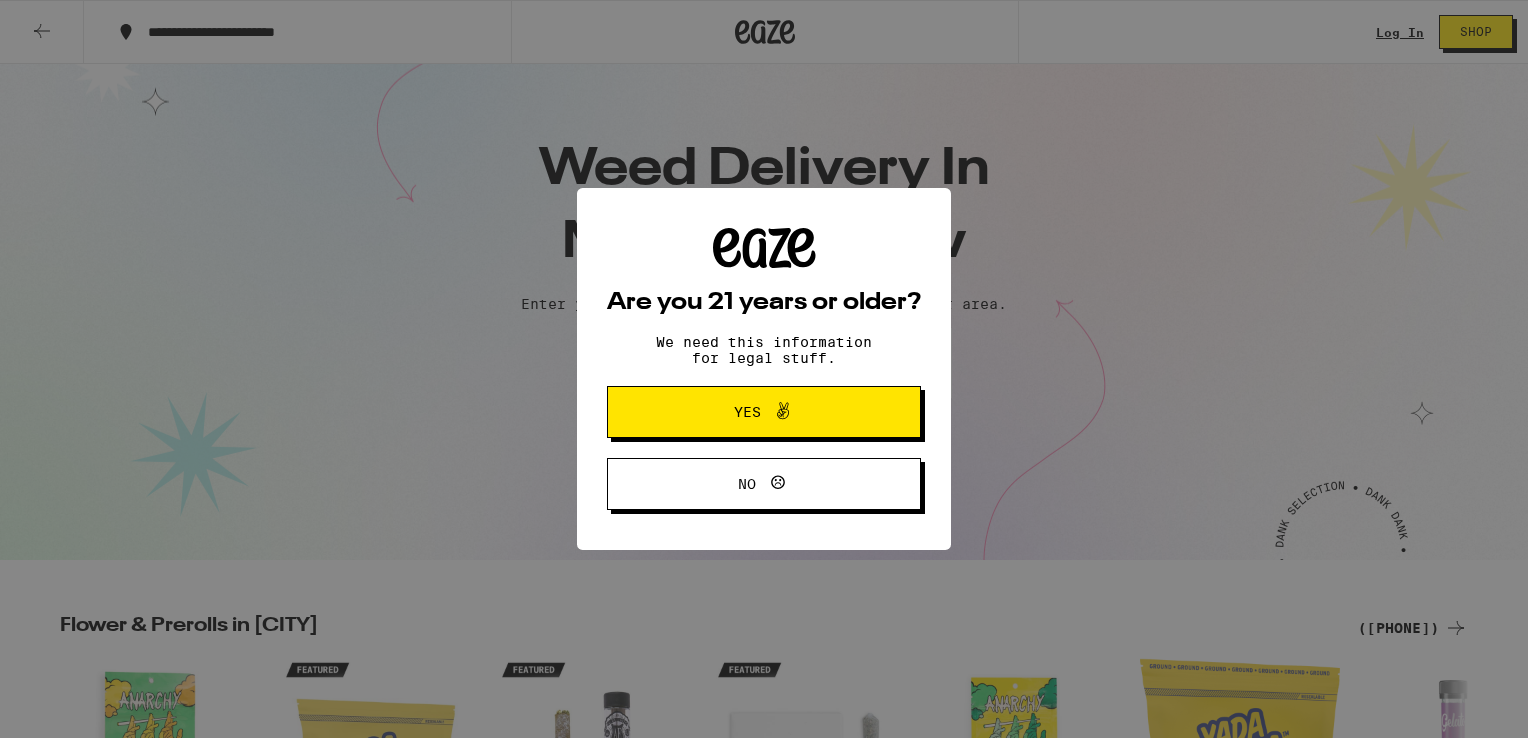 click on "Yes" at bounding box center (764, 412) 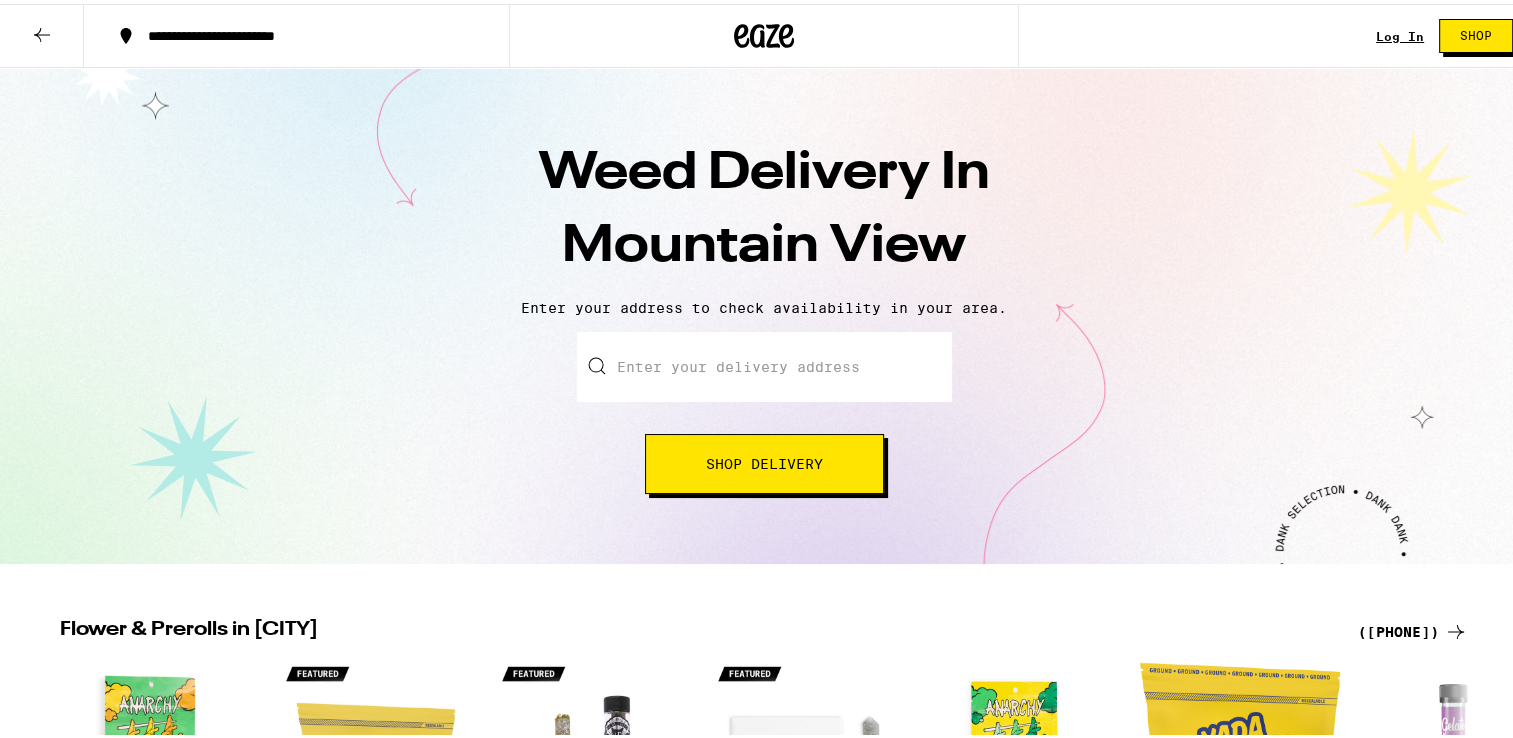 scroll, scrollTop: 0, scrollLeft: 0, axis: both 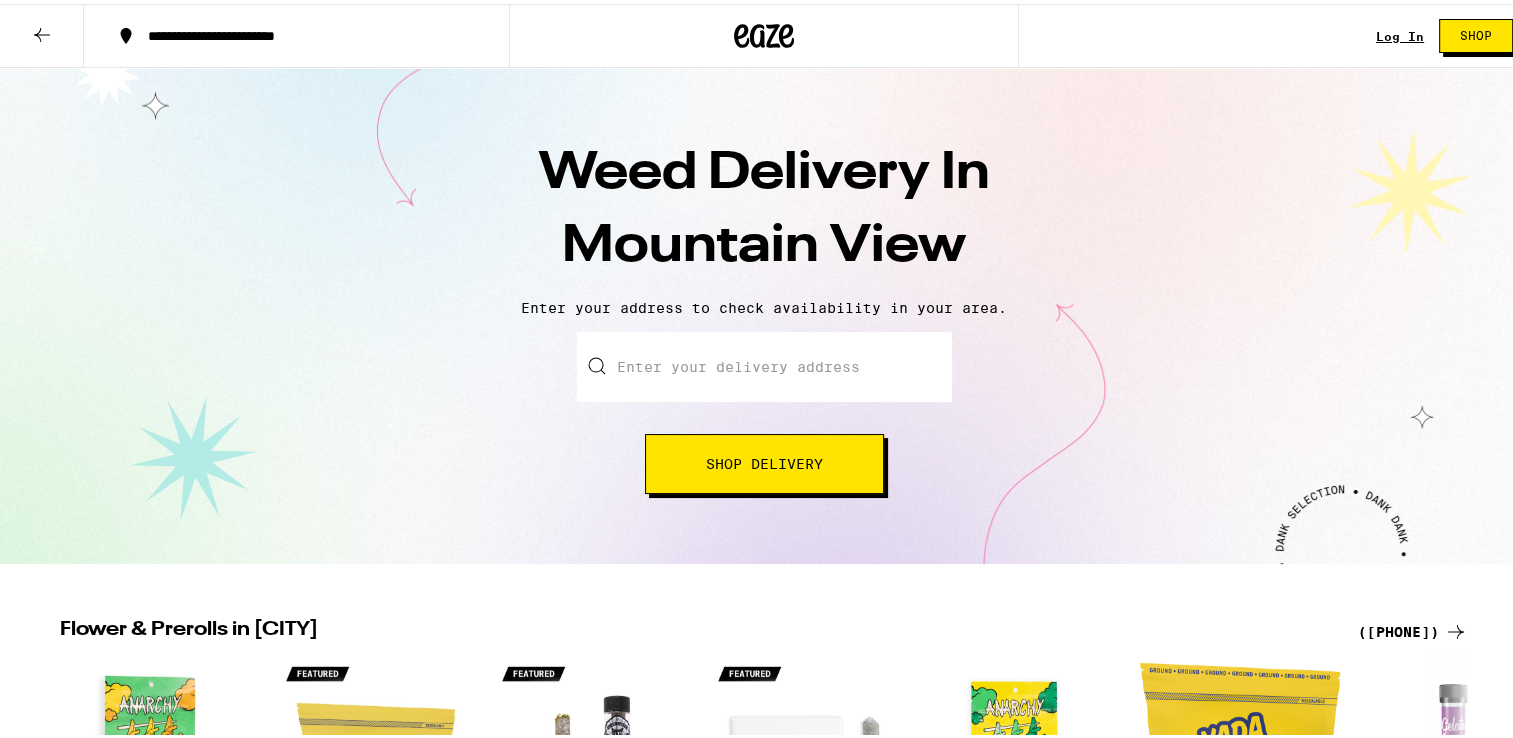 click on "Enter your delivery address" at bounding box center (764, 363) 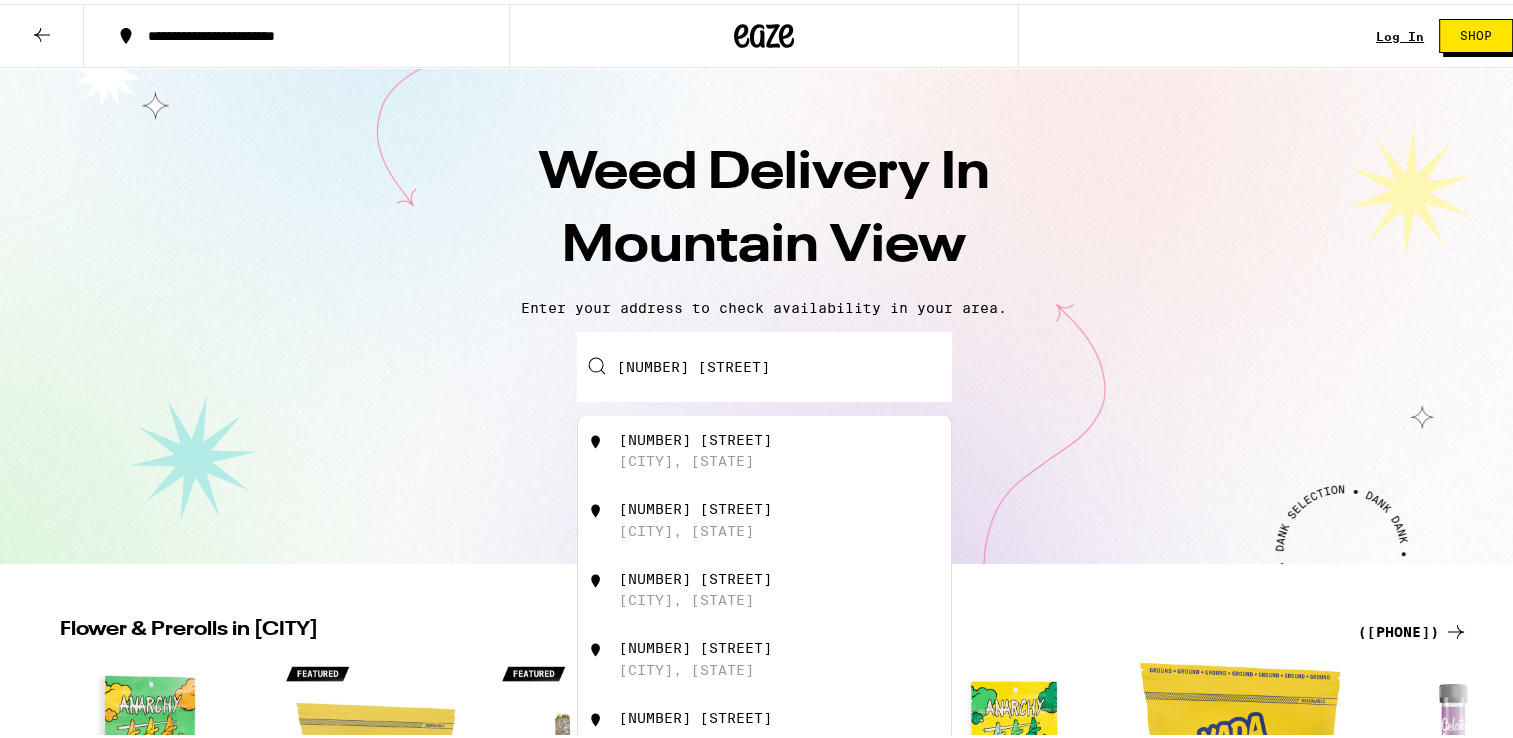 click on "[CITY], [STATE]" at bounding box center [686, 457] 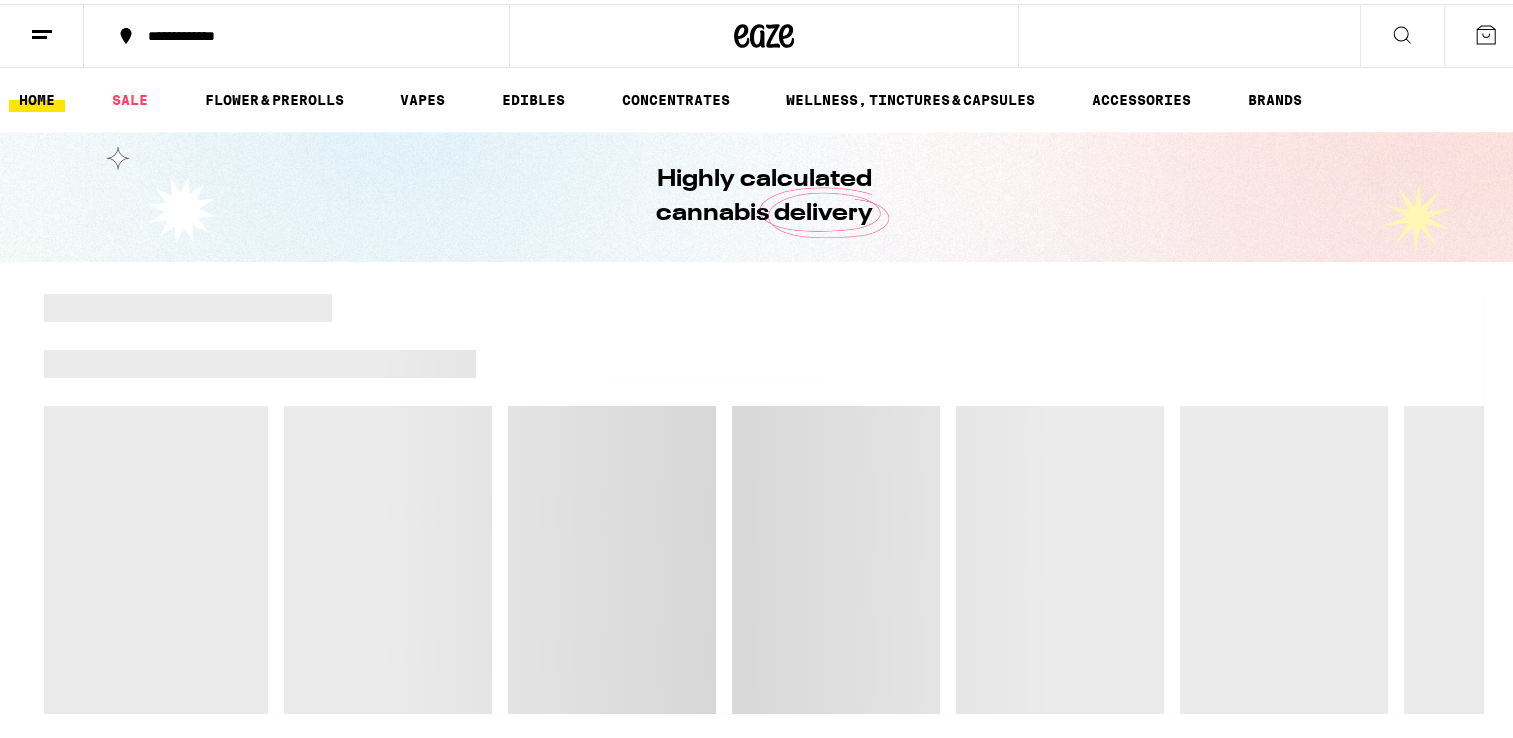 scroll, scrollTop: 0, scrollLeft: 0, axis: both 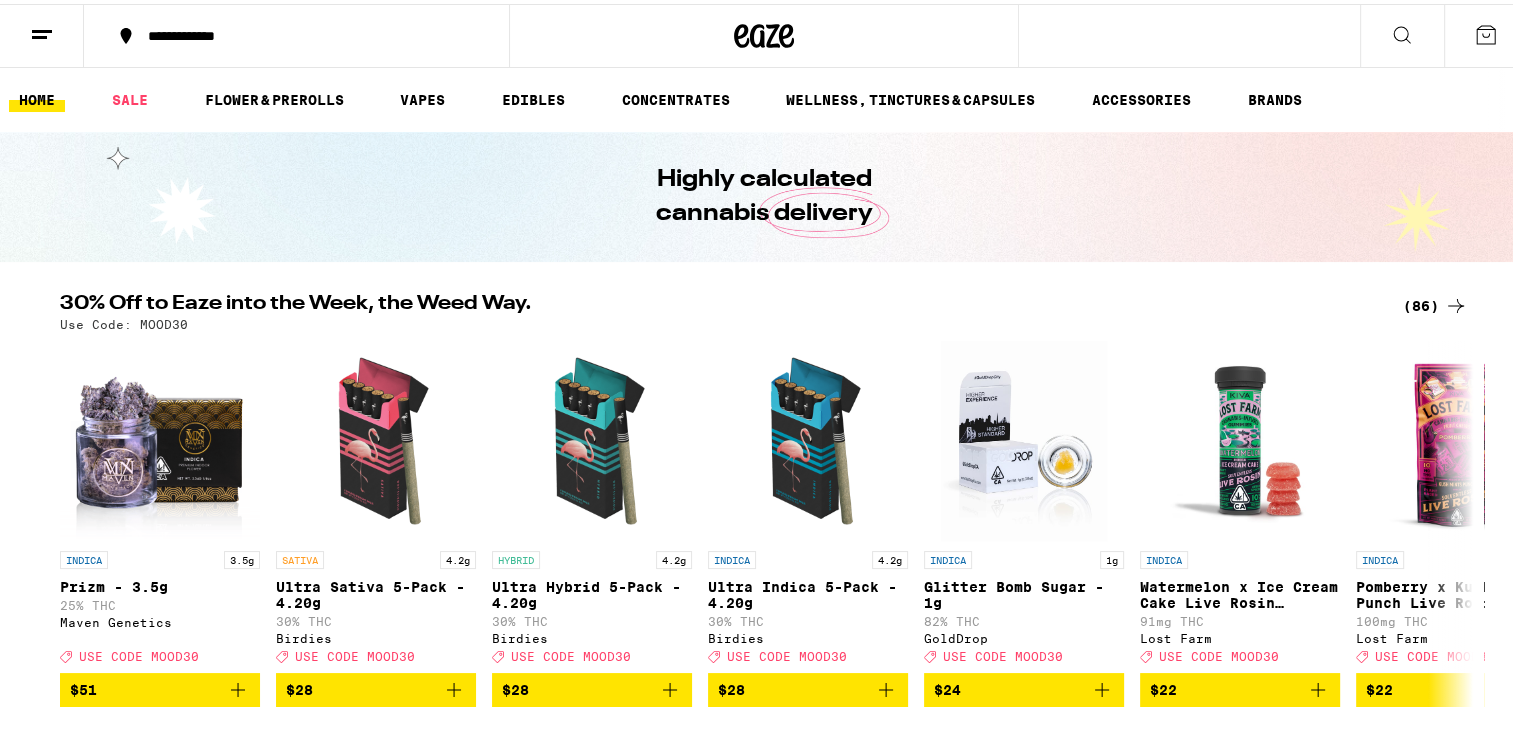 click 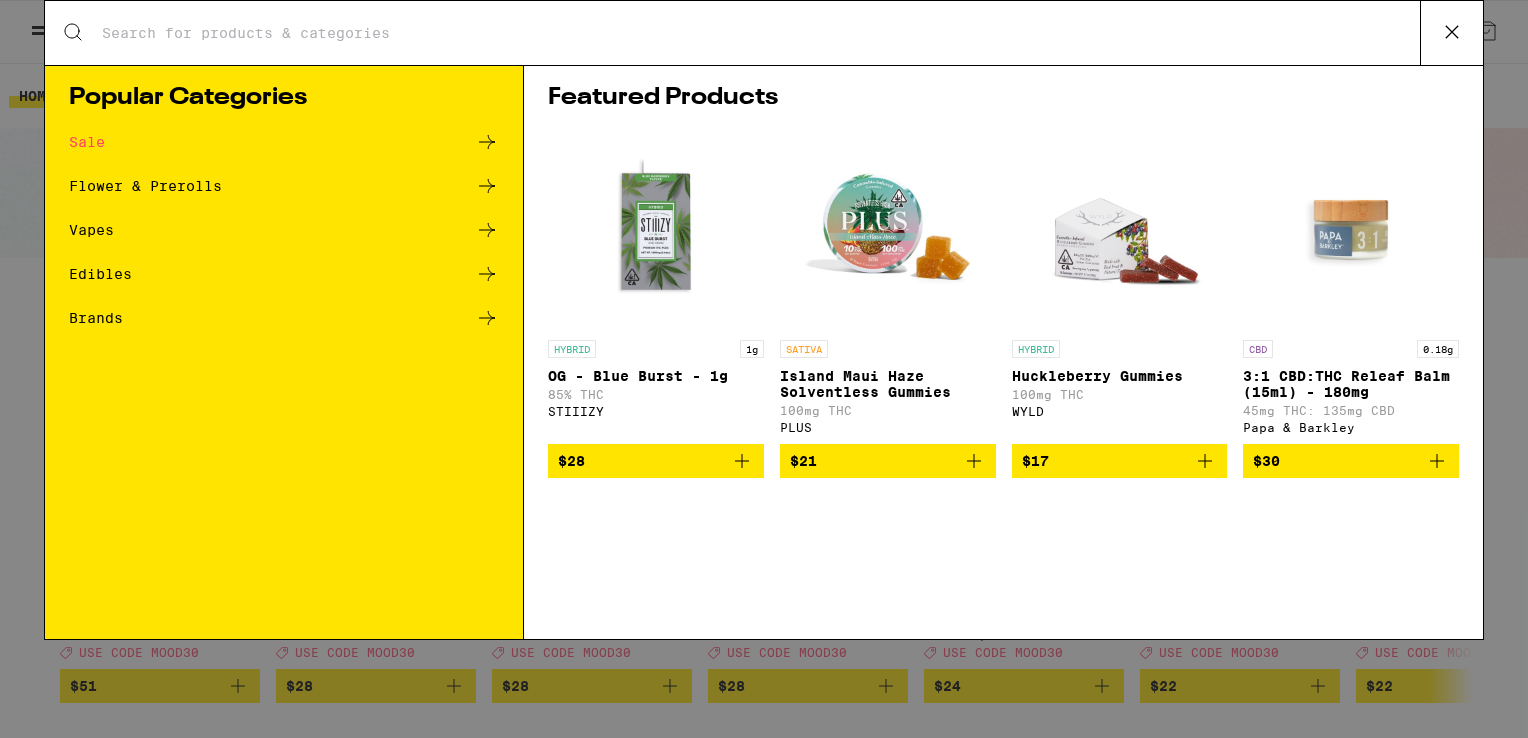 click on "Featured Products HYBRID 1g OG - Blue Burst - 1g 85% THC STIIIZY $28 SATIVA Island Maui Haze Solventless Gummies 100mg THC PLUS $21 HYBRID Huckleberry Gummies 100mg THC WYLD $17 CBD 0.18g 3:1 CBD:THC Releaf Balm (15ml) - 180mg 45mg THC: 135mg CBD Papa & Barkley $30" at bounding box center [1003, 352] 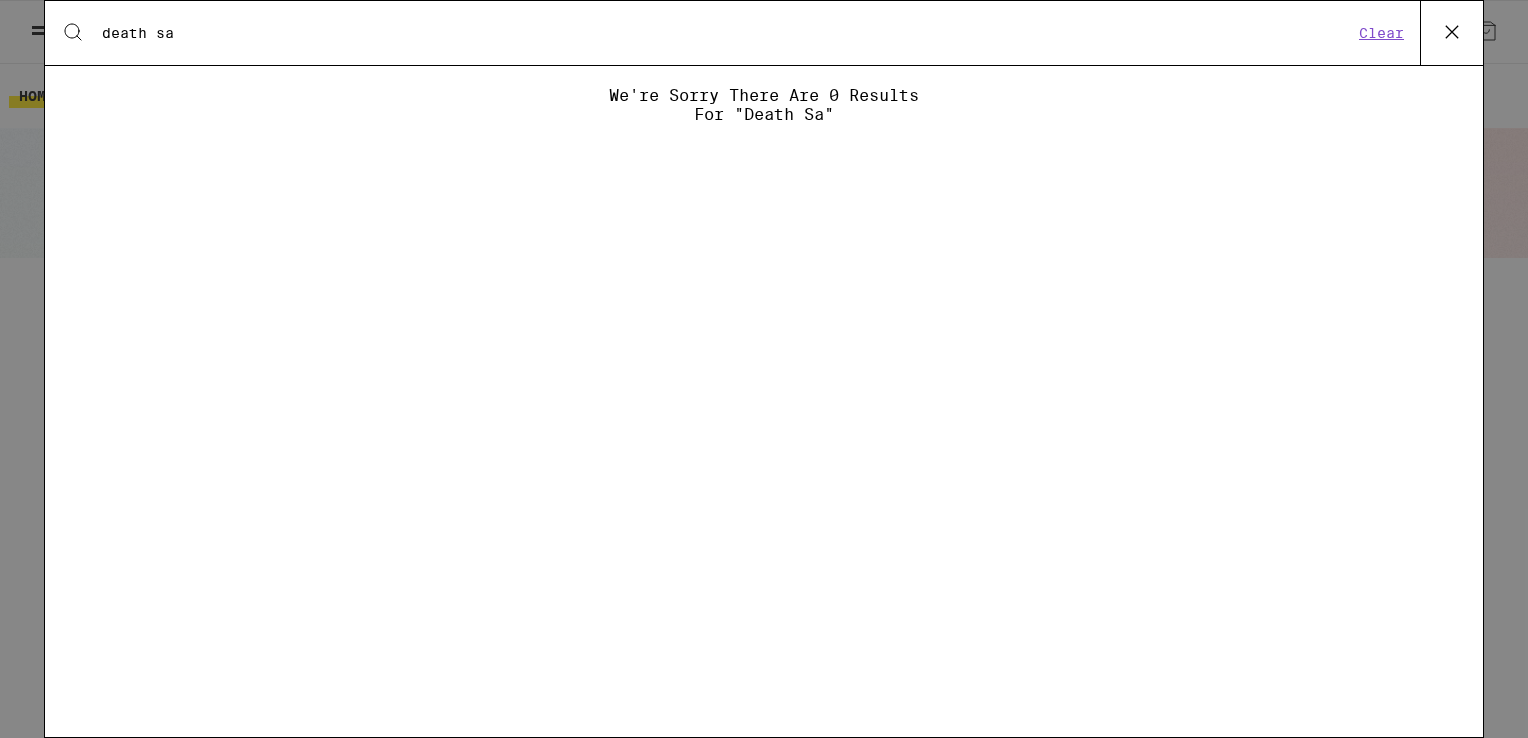 type on "death sar" 